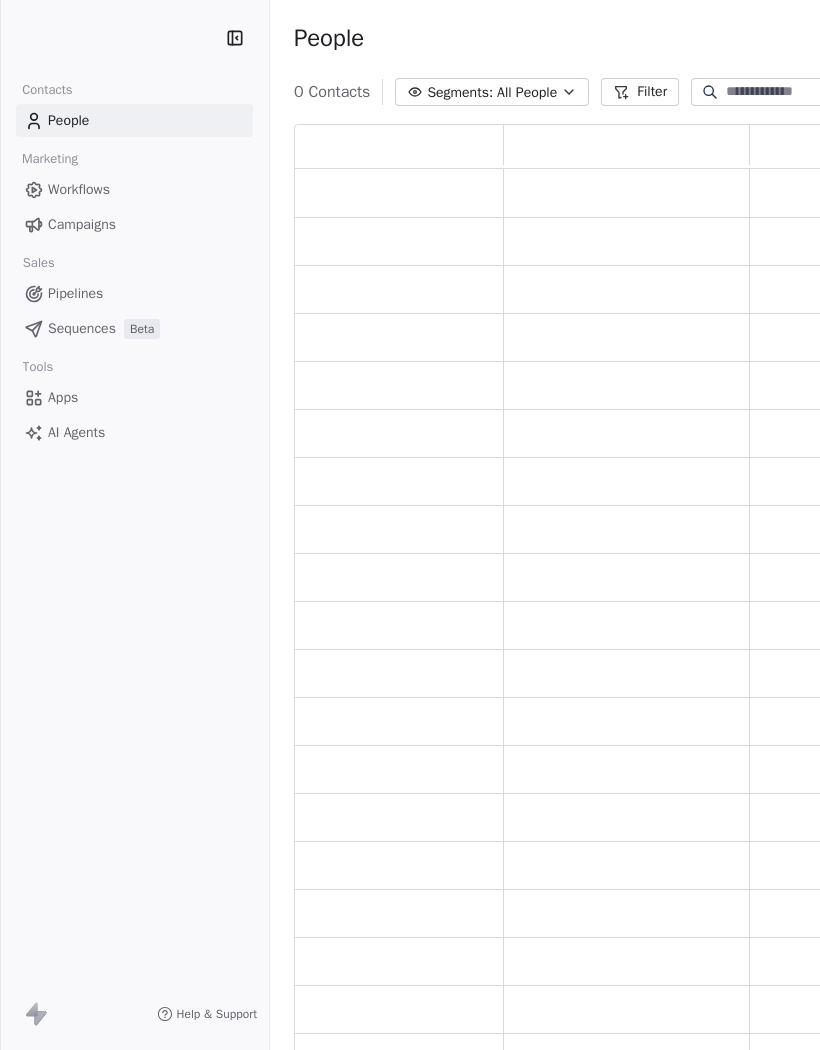 scroll, scrollTop: 0, scrollLeft: 0, axis: both 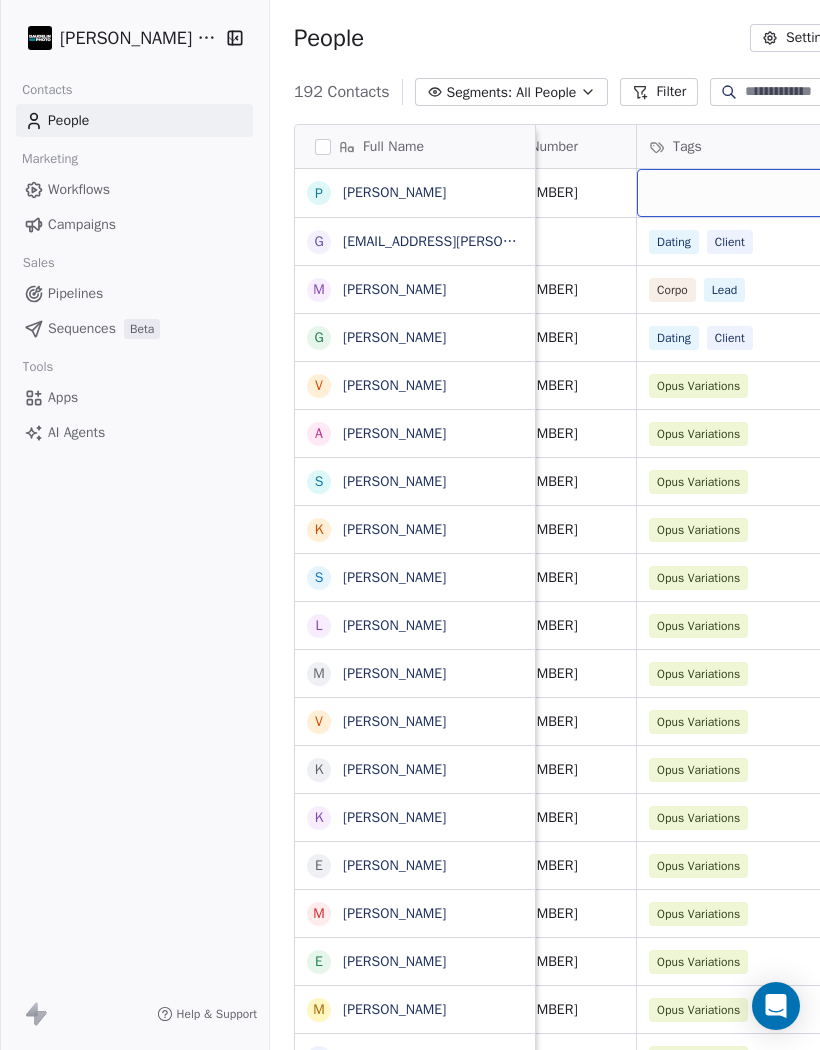 click at bounding box center [809, 193] 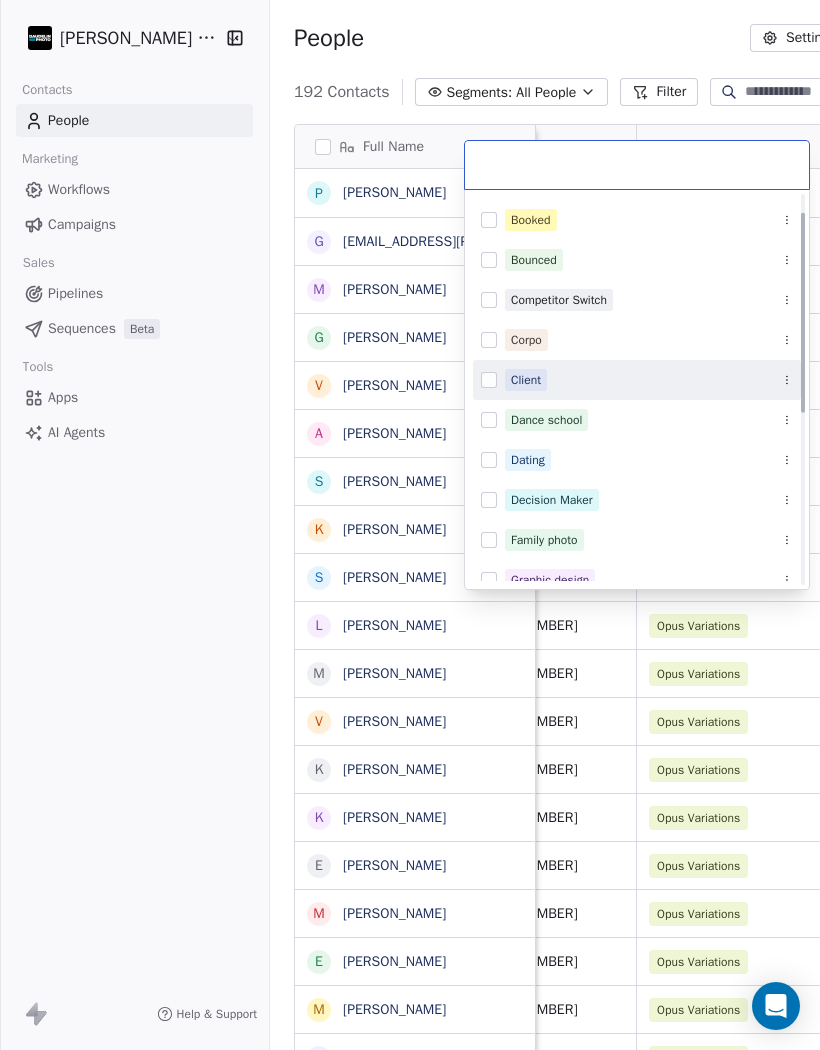 scroll, scrollTop: 37, scrollLeft: 0, axis: vertical 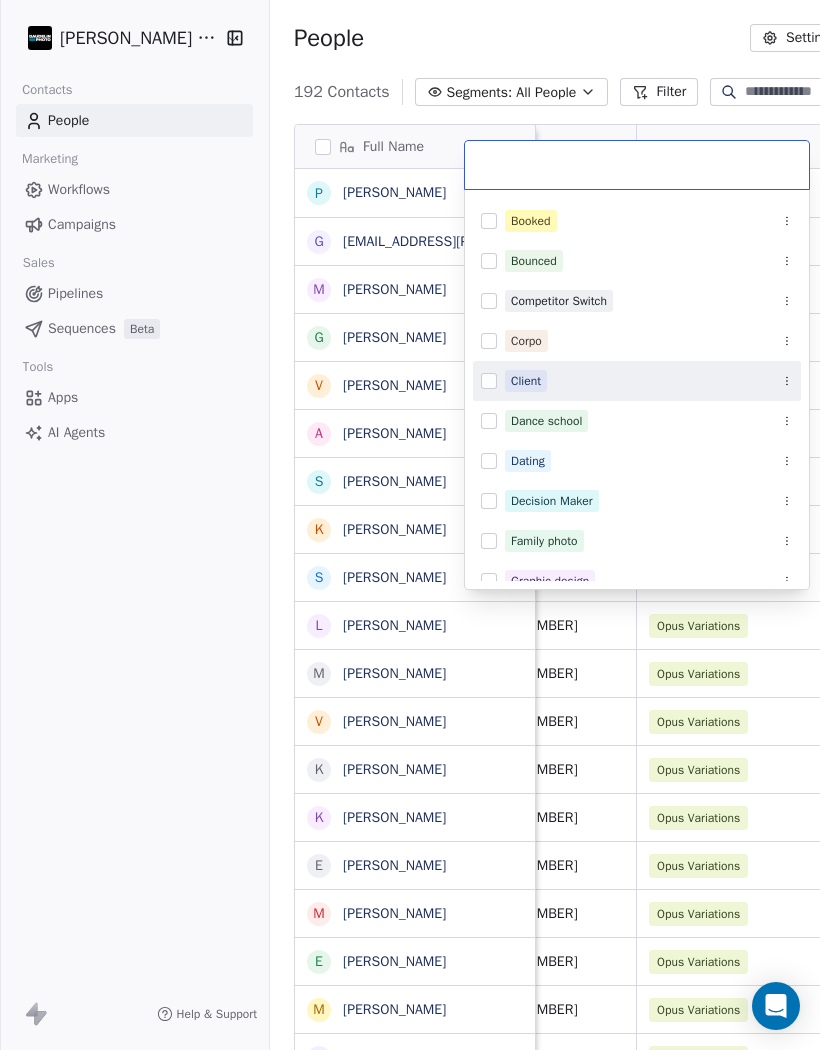 click at bounding box center [489, 381] 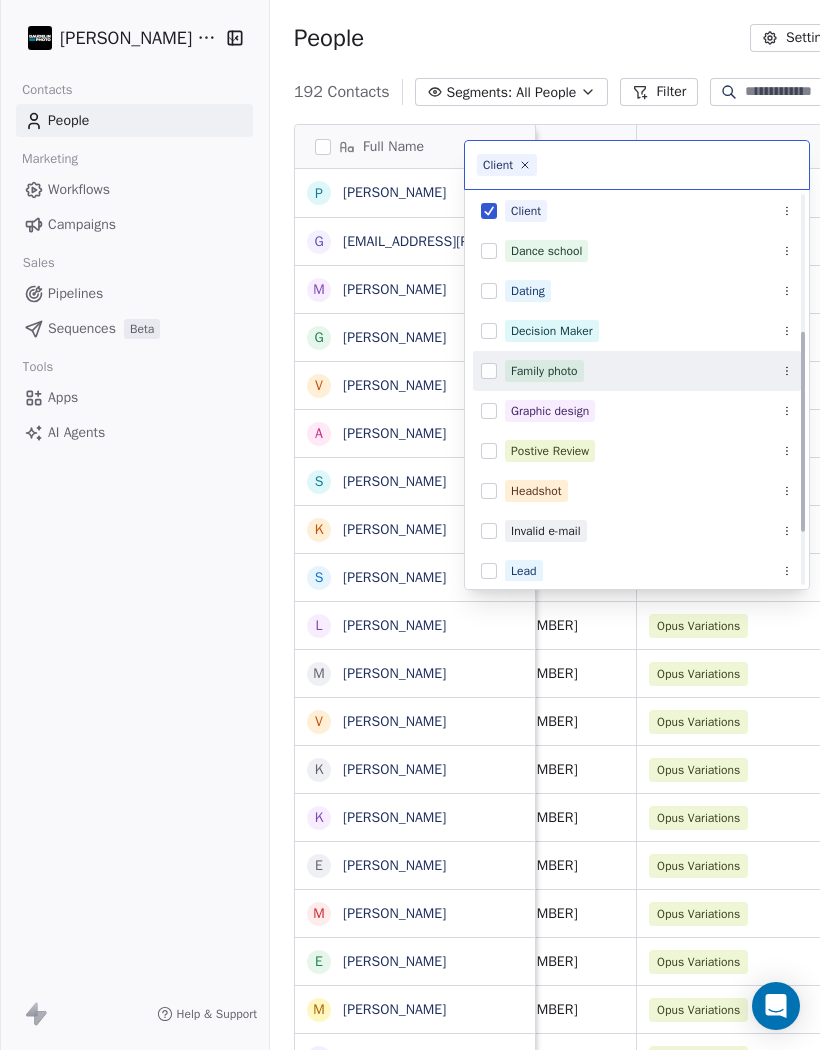 scroll, scrollTop: 286, scrollLeft: 0, axis: vertical 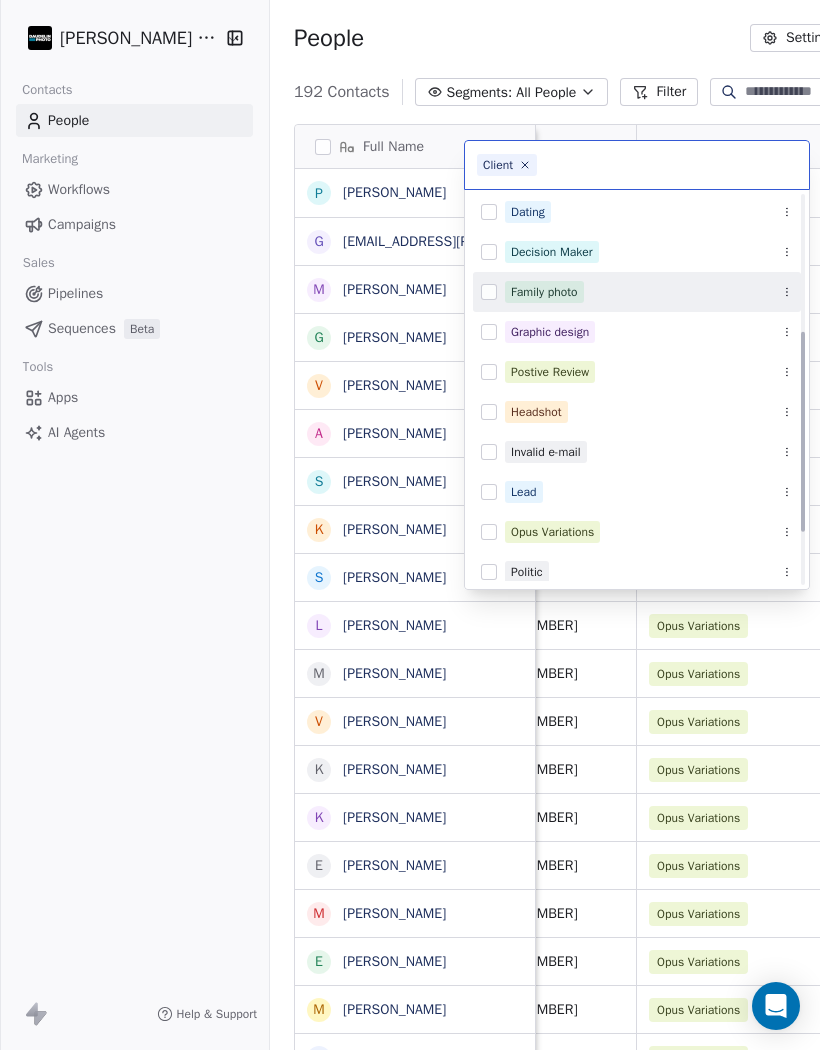 click at bounding box center (489, 412) 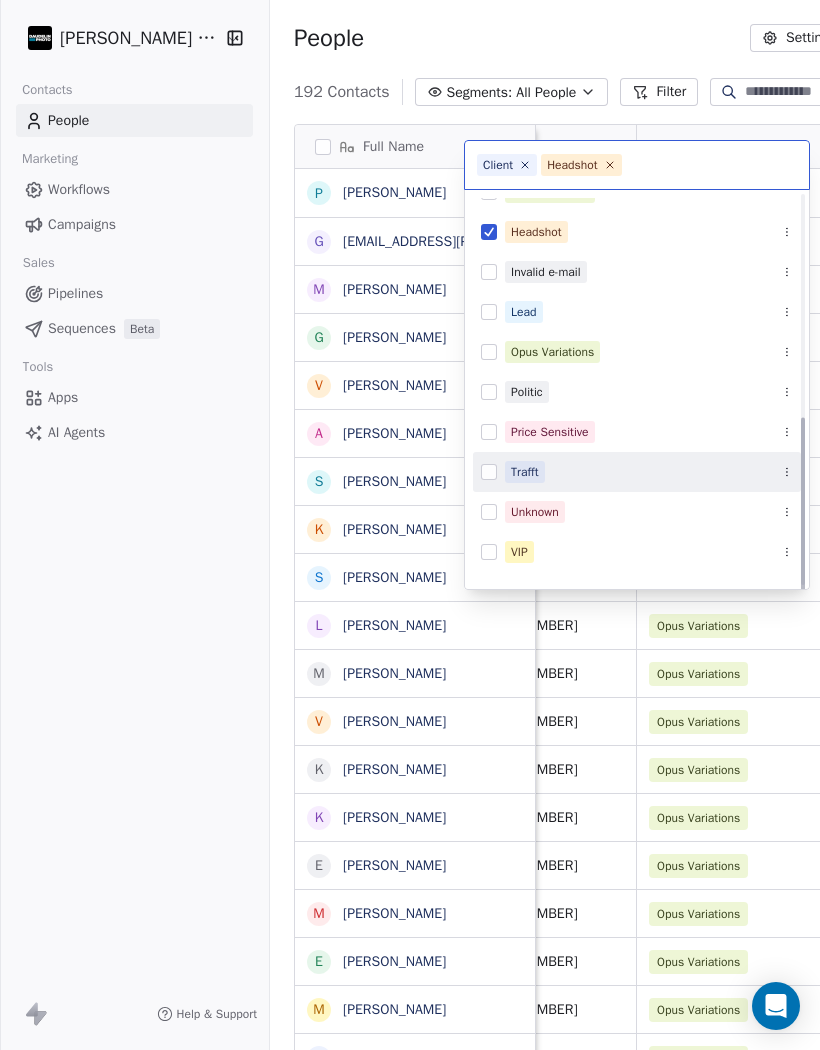 scroll, scrollTop: 464, scrollLeft: 0, axis: vertical 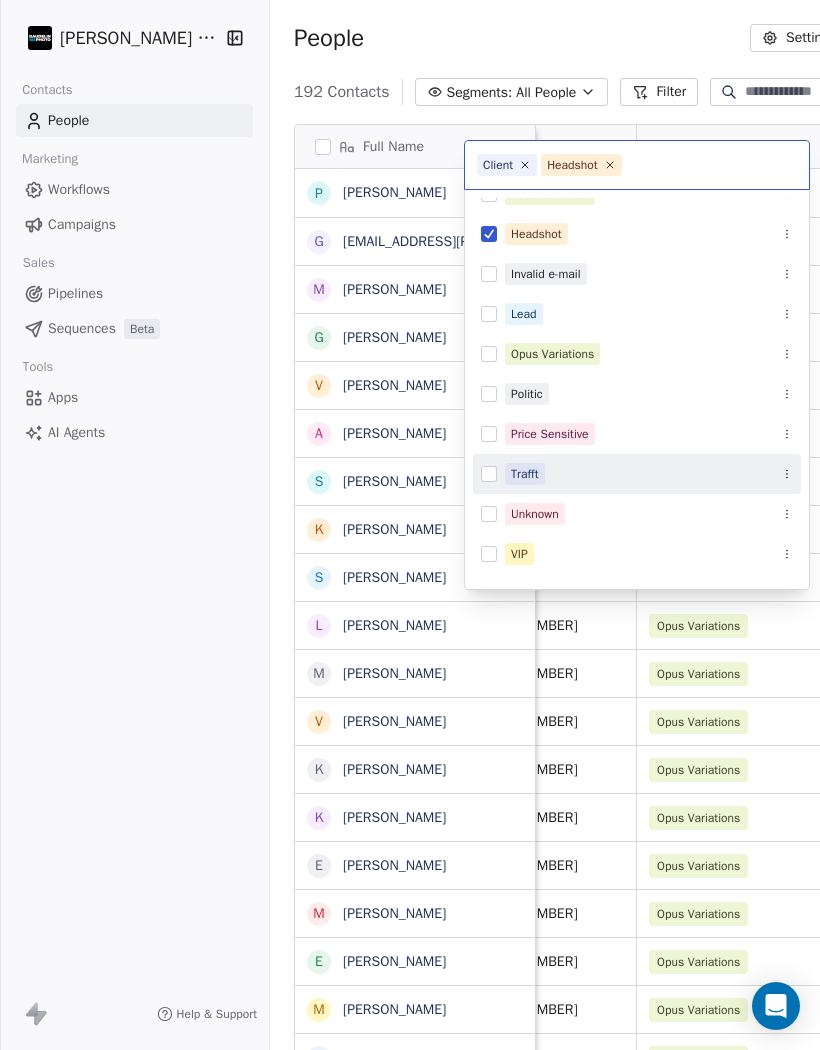 click at bounding box center [489, 474] 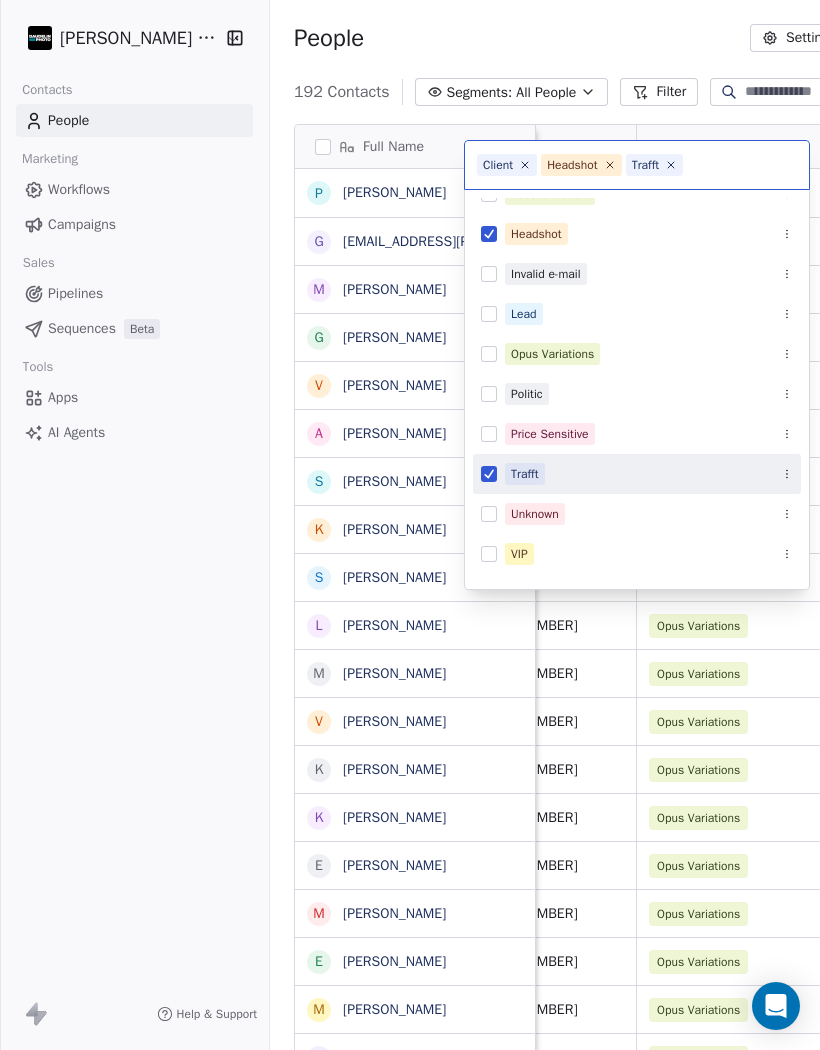 click on "[PERSON_NAME] Photo Contacts People Marketing Workflows Campaigns Sales Pipelines Sequences Beta Tools Apps AI Agents Help & Support People Settings  Add Contacts 192 Contacts Segments: All People Filter  Edit View Tag Add to Sequence Export Full Name P [PERSON_NAME] g [EMAIL_ADDRESS][PERSON_NAME][DOMAIN_NAME] M [PERSON_NAME] G [PERSON_NAME] V [PERSON_NAME] A [PERSON_NAME] S [PERSON_NAME] K [PERSON_NAME] S [PERSON_NAME] L [PERSON_NAME] M [PERSON_NAME] V [PERSON_NAME] K [PERSON_NAME] K [PERSON_NAME] E [PERSON_NAME] M [PERSON_NAME] E [PERSON_NAME] M [PERSON_NAME] M [PERSON_NAME] N [PERSON_NAME] K [PERSON_NAME] J [PERSON_NAME] M [PERSON_NAME] È [PERSON_NAME] C [PERSON_NAME] L [PERSON_NAME] V [PERSON_NAME] A [PERSON_NAME] V [PERSON_NAME] V [PERSON_NAME] A [PERSON_NAME] M [PERSON_NAME] [PERSON_NAME] M [PERSON_NAME] A [PERSON_NAME] K [PERSON_NAME] M [PERSON_NAME] I [PERSON_NAME] M [PERSON_NAME] M [PERSON_NAME] Company Email Phone Number Tags" at bounding box center (410, 525) 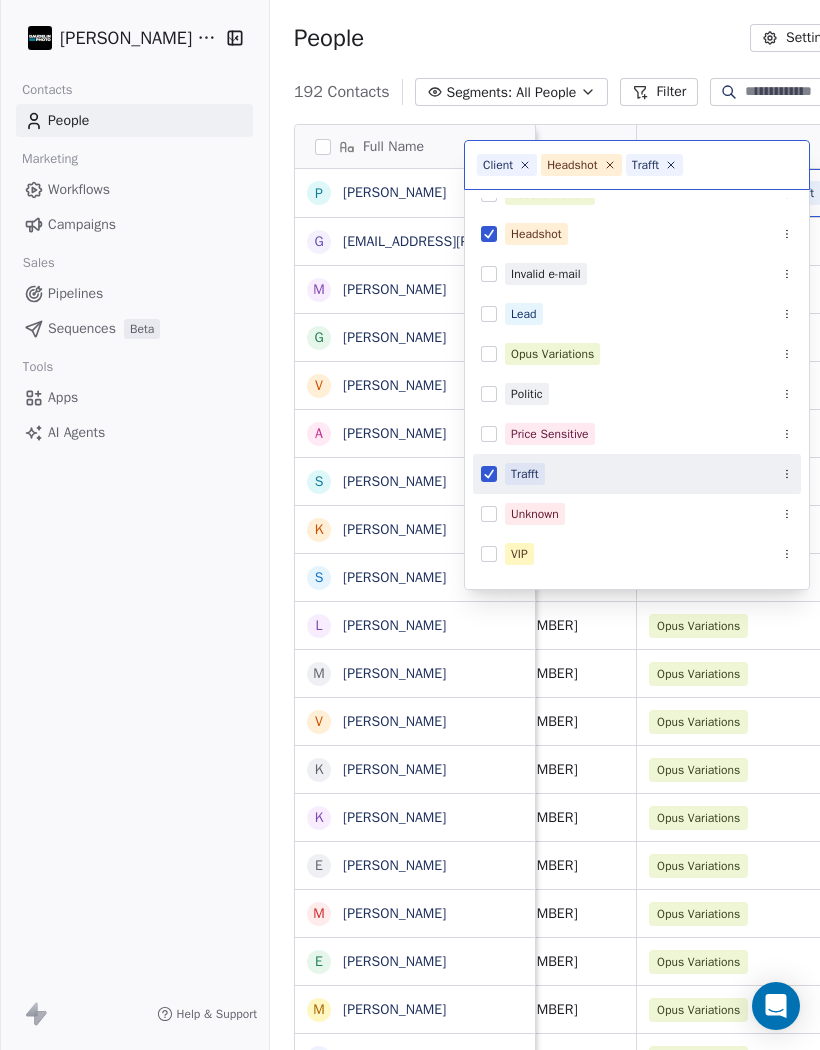 scroll, scrollTop: 87, scrollLeft: 0, axis: vertical 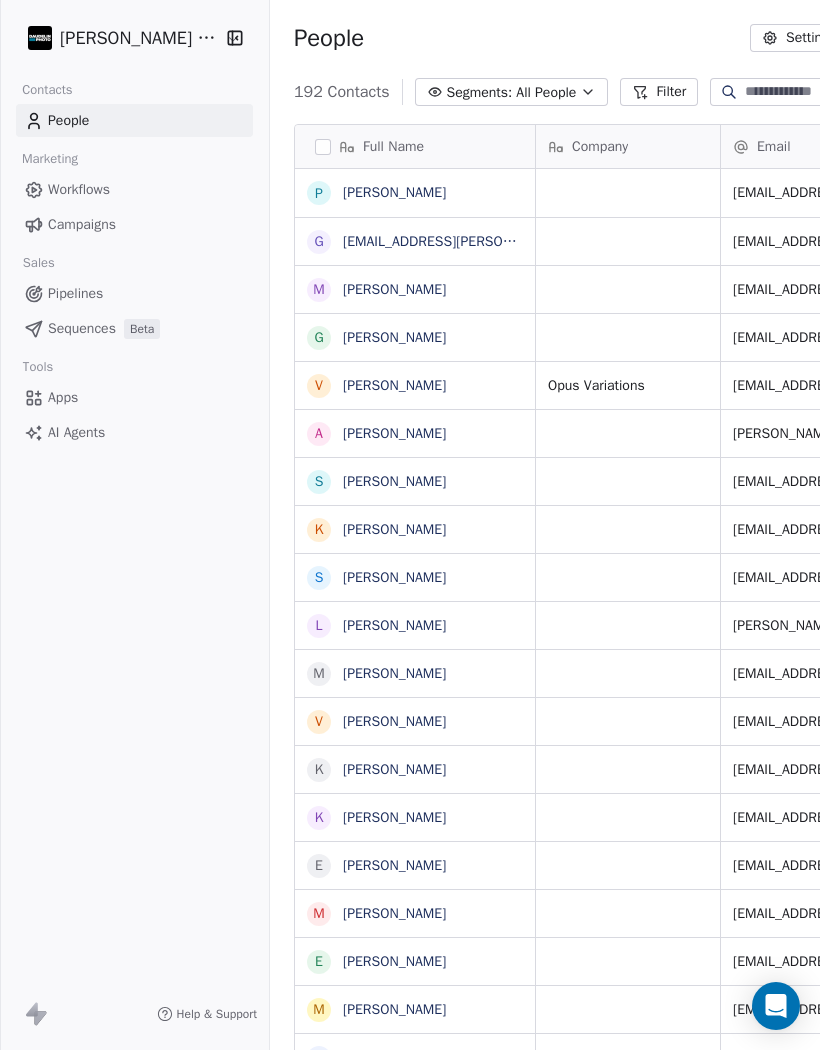 click on "[EMAIL_ADDRESS][PERSON_NAME][DOMAIN_NAME]" at bounding box center (502, 241) 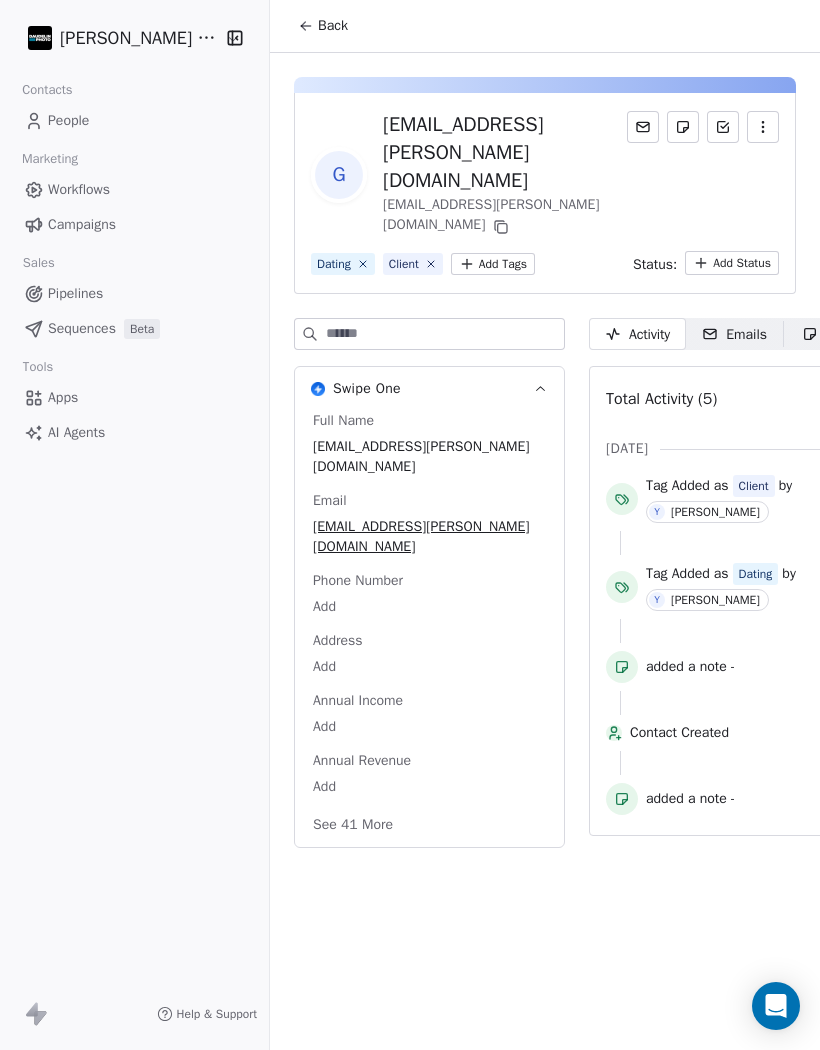 click on "See   41   More" at bounding box center [353, 825] 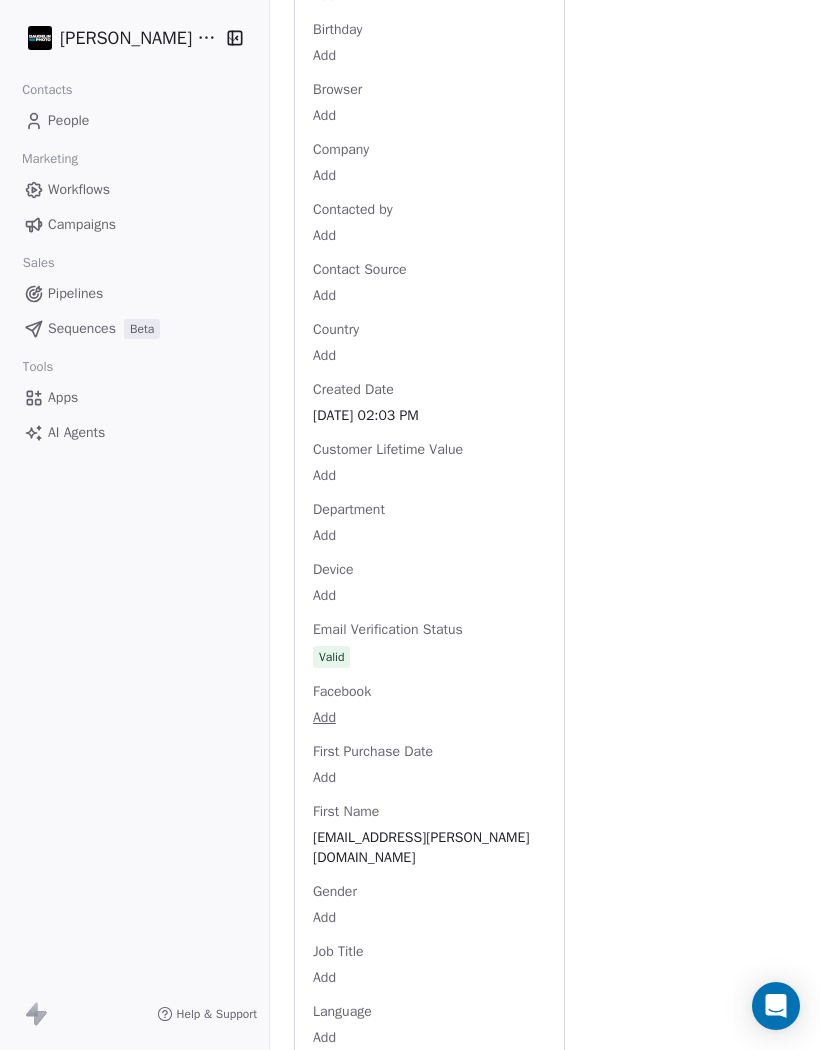 scroll, scrollTop: 885, scrollLeft: 4, axis: both 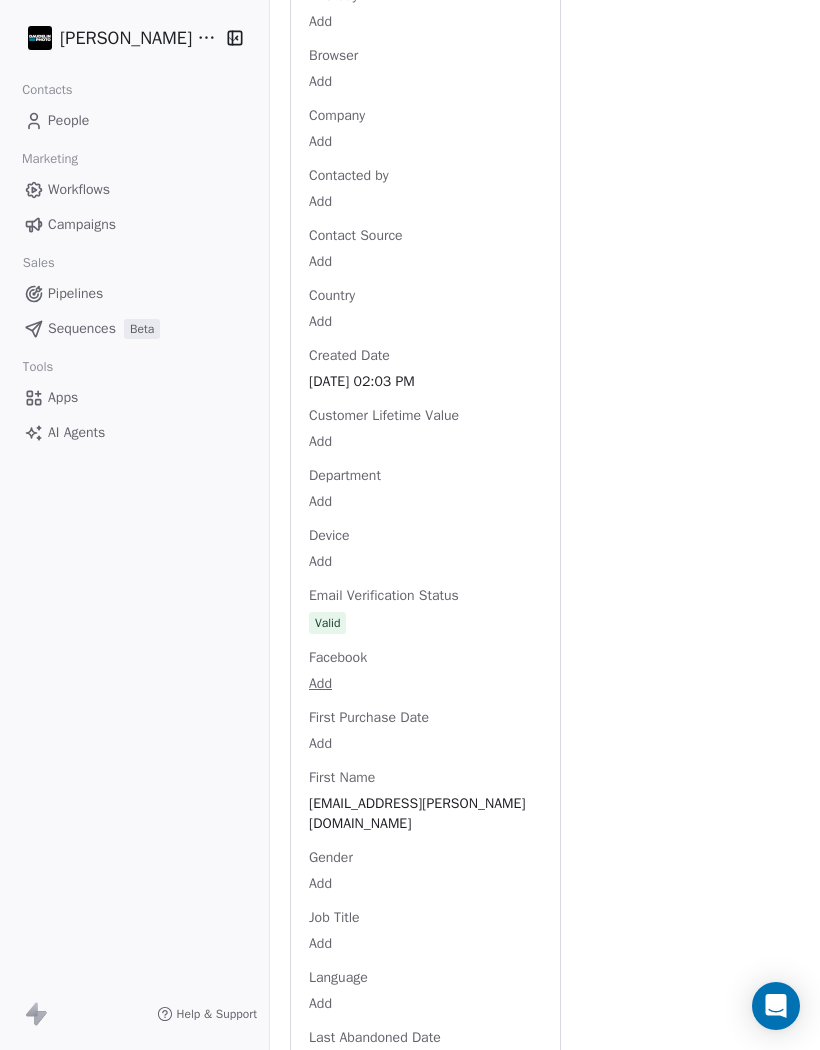 click on "Full Name [EMAIL_ADDRESS][PERSON_NAME][DOMAIN_NAME] Email [DOMAIN_NAME][EMAIL_ADDRESS][PERSON_NAME][DOMAIN_NAME] Phone Number Add Address Add Annual Income Add Annual Revenue Add Average Order Value Add Birthday Add Browser Add Company Add Contacted by Add Contact Source Add Country Add Created Date [DATE] 02:03 PM Customer Lifetime Value Add Department Add Device Add Email Verification Status Valid Facebook Add First Purchase Date Add First Name [EMAIL_ADDRESS][PERSON_NAME][DOMAIN_NAME] Gender Add Job Title Add Language Add Last Abandoned Date Add Last Purchase Date Add Last Activity Date Add Last Name Add LinkedIn Add Email Marketing Consent Subscribed MRR Add Next Billing Date Add NPS Score Add Occupation Add Orders Count Add Promo Code Add Subscription Activated Date Add Subscription Cancelled Date Add Subscription Created Date Add Team Size Add Timezone Add Total Spent Add Trial End Date Add Trial Start Date Add Twitter Add Last Updated Date [DATE] 12:02 PM Website Add" at bounding box center (425, 962) 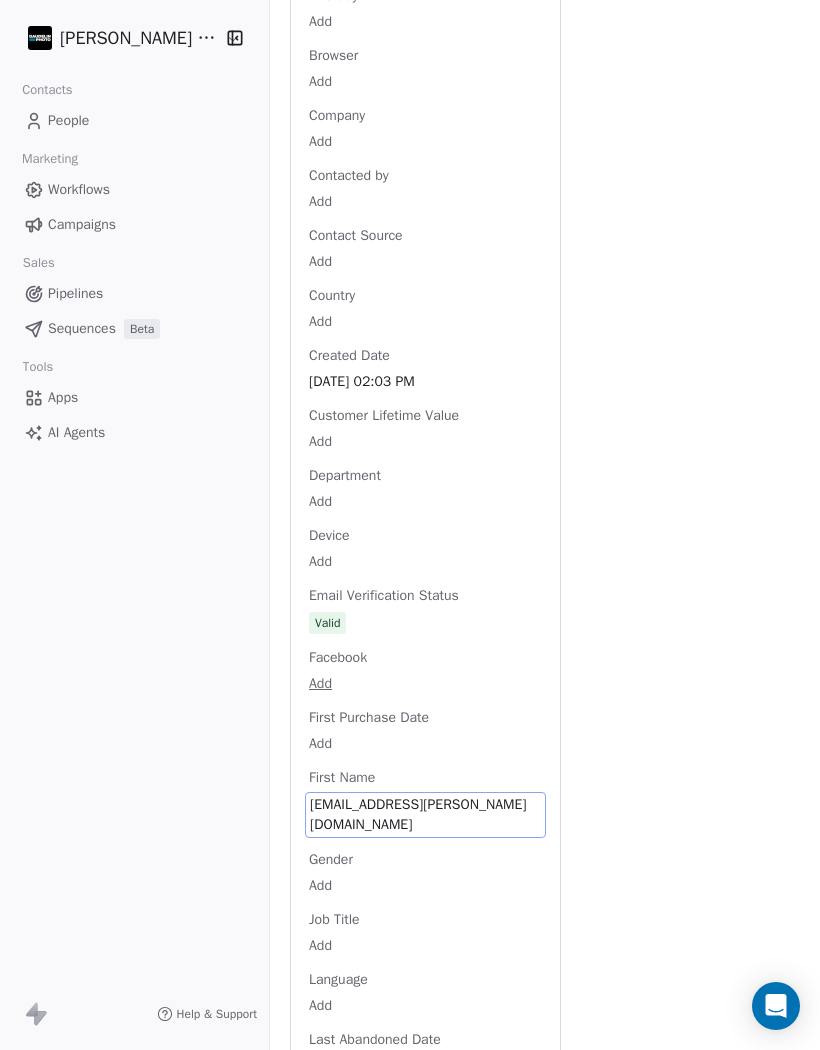 scroll, scrollTop: 43, scrollLeft: 0, axis: vertical 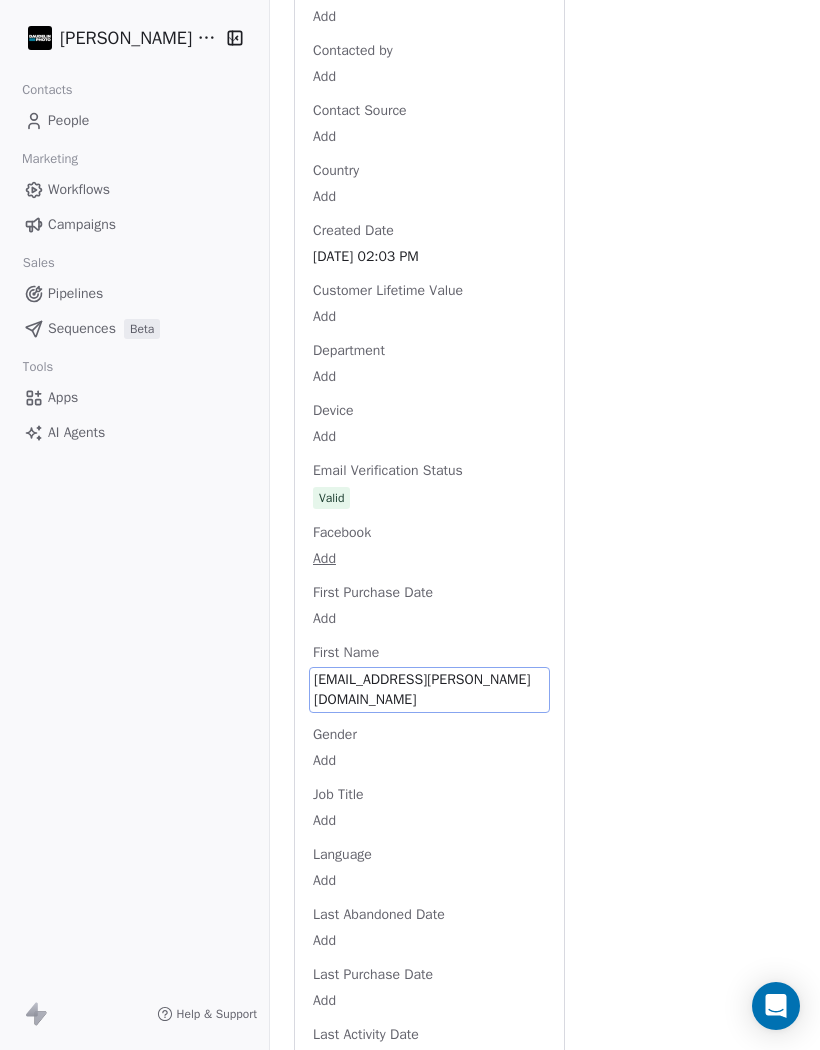 click on "[EMAIL_ADDRESS][PERSON_NAME][DOMAIN_NAME]" at bounding box center [429, 690] 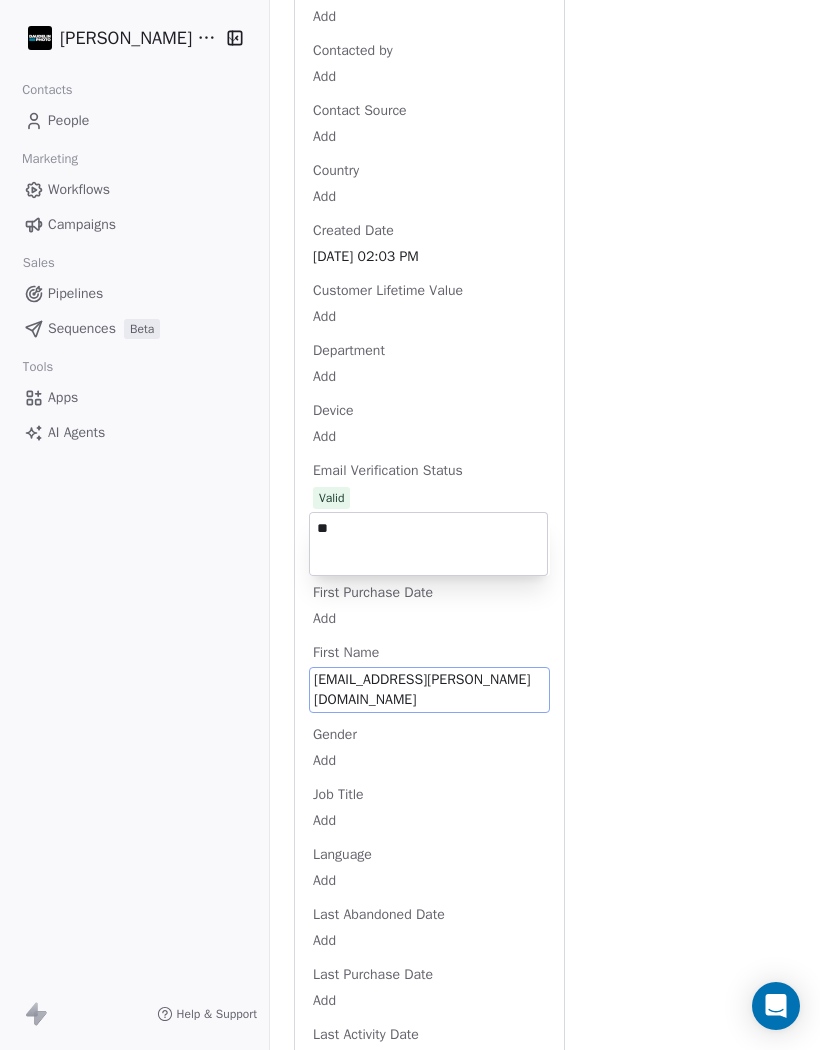 type on "*" 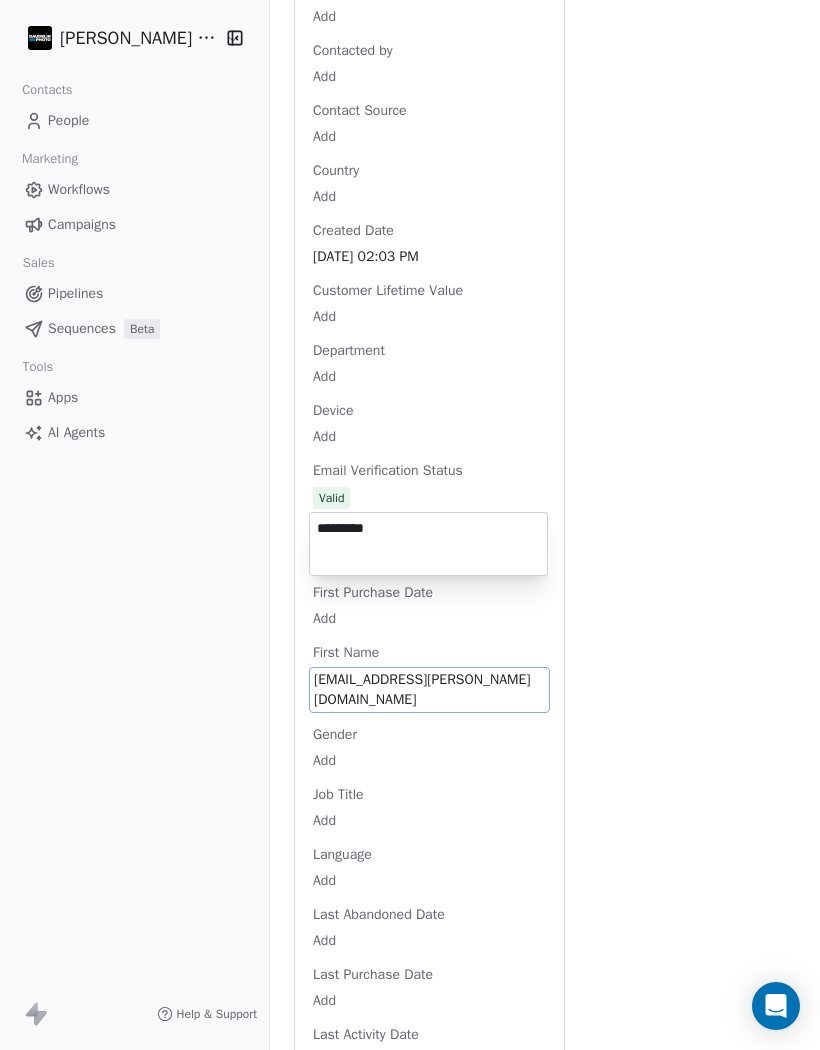 type on "*********" 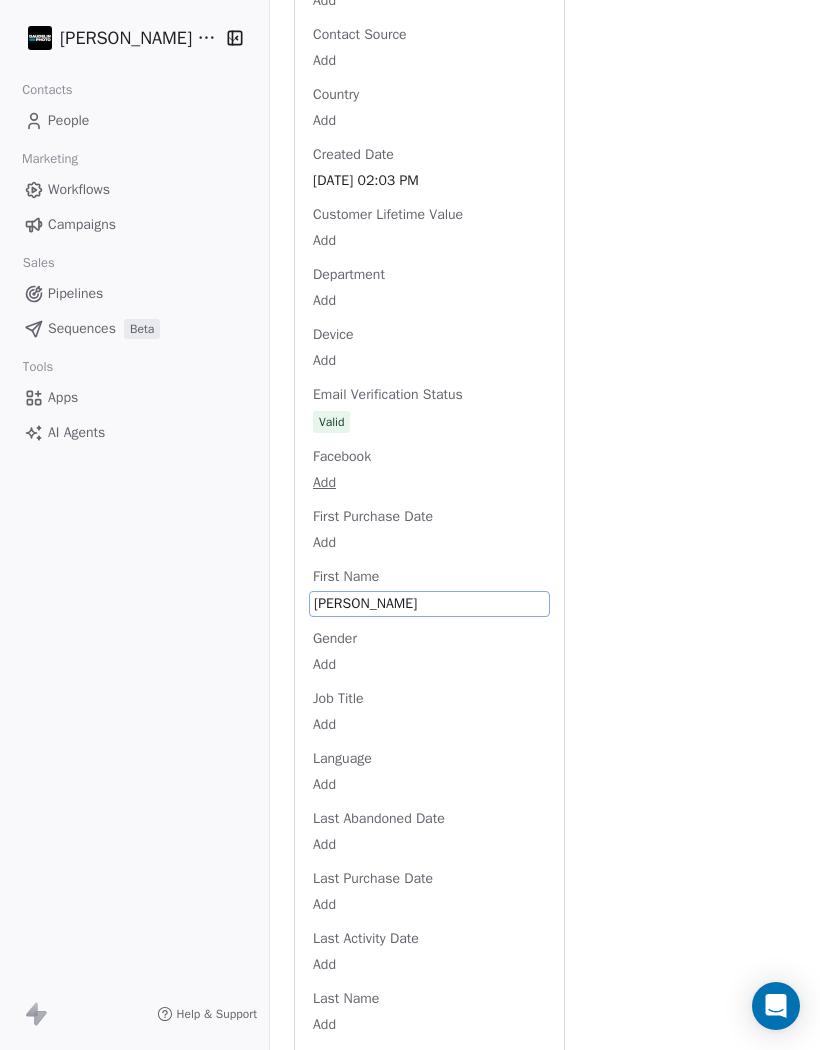 click on "[PERSON_NAME] Photo Contacts People Marketing Workflows Campaigns Sales Pipelines Sequences Beta Tools Apps AI Agents Help & Support Back G [PERSON_NAME] [EMAIL_ADDRESS][PERSON_NAME][DOMAIN_NAME] Dating Client  Add Tags Status:   Add Status Swipe One Full Name [PERSON_NAME] Email [EMAIL_ADDRESS][PERSON_NAME][DOMAIN_NAME] Phone Number Add Address Add Annual Income Add Annual Revenue Add Average Order Value Add Birthday Add Browser Add Company Add Contacted by Add Contact Source Add Country Add Created Date [DATE] 02:03 PM Customer Lifetime Value Add Department Add Device Add Email Verification Status Valid Facebook Add First Purchase Date Add First Name [PERSON_NAME] Gender Add Job Title Add Language Add Last Abandoned Date Add Last Purchase Date Add Last Activity Date Add Last Name Add LinkedIn Add Email Marketing Consent Subscribed MRR Add Next Billing Date Add NPS Score Add Occupation Add Orders Count Add Promo Code Add Subscription Activated Date Add Subscription Cancelled Date Add Subscription Created Date Add Team Size Add Timezone Add Total Spent Add Add" at bounding box center (410, 525) 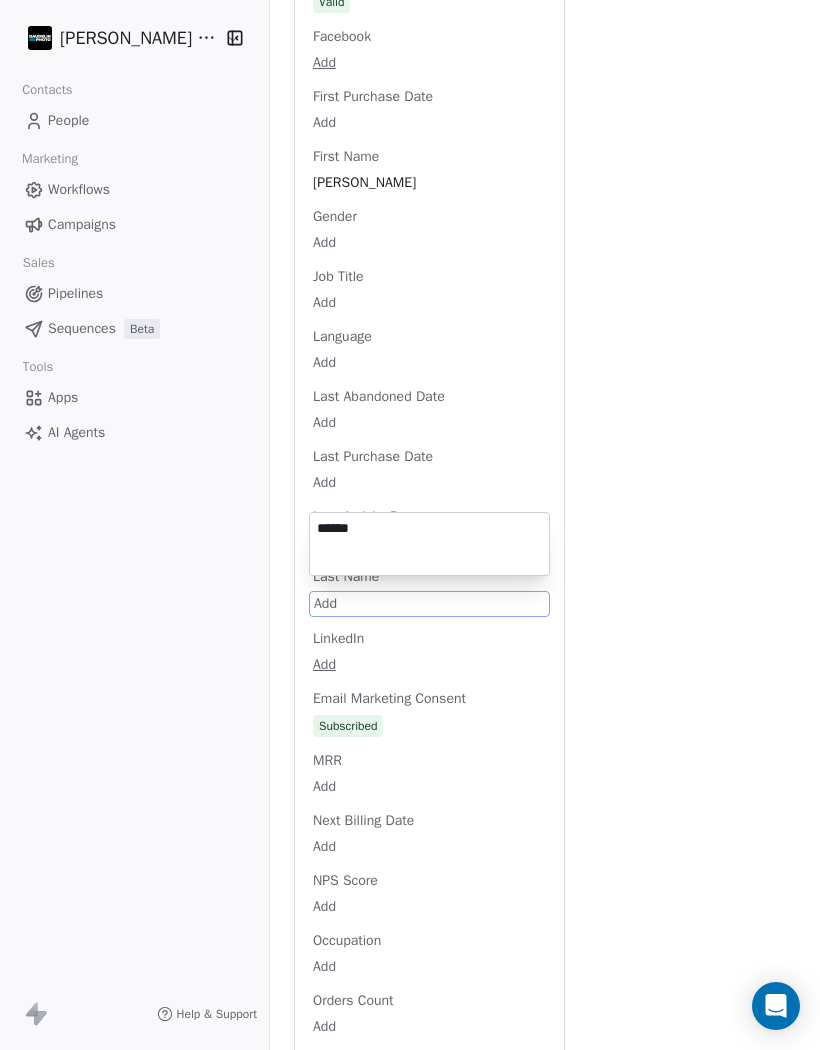 type on "******" 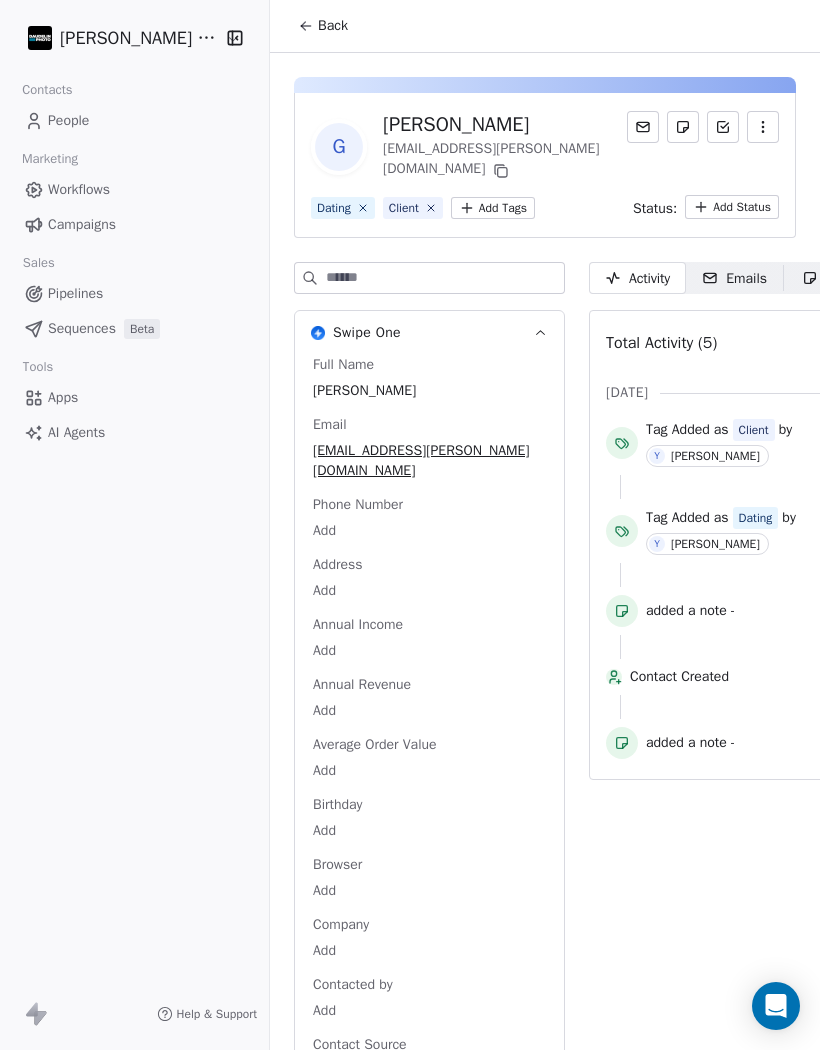scroll, scrollTop: 0, scrollLeft: 0, axis: both 